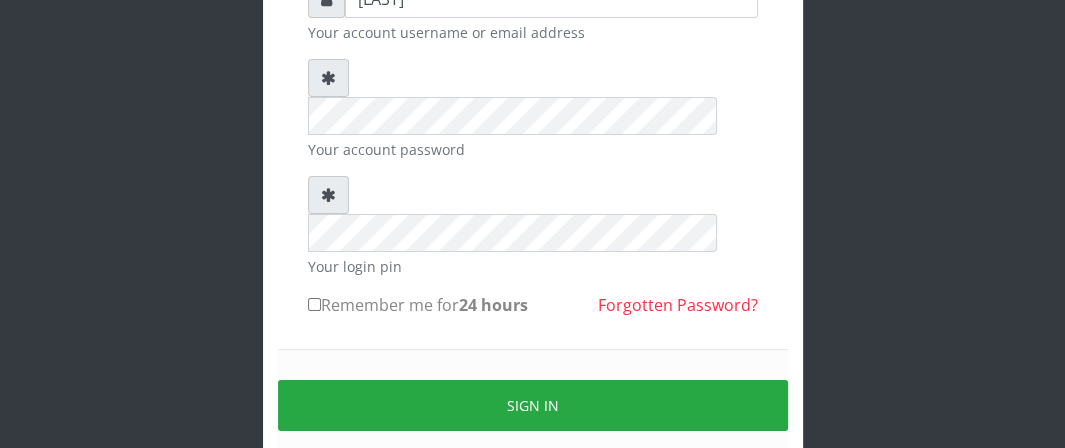 scroll, scrollTop: 200, scrollLeft: 0, axis: vertical 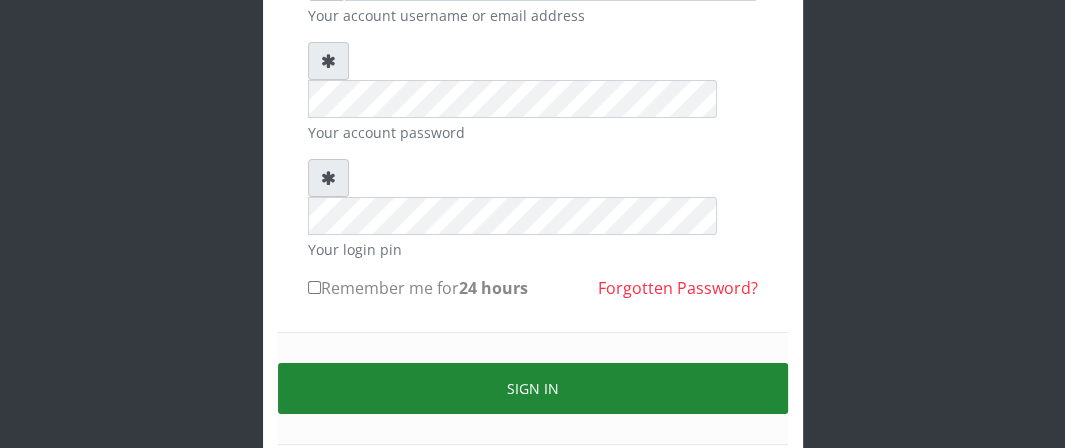 click on "Sign in" at bounding box center (533, 388) 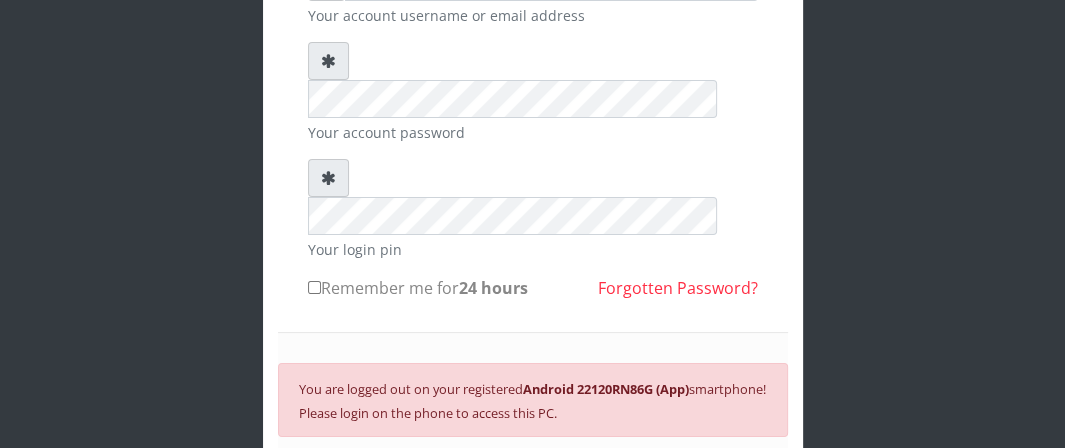 click on "SIGN IN" at bounding box center (533, 478) 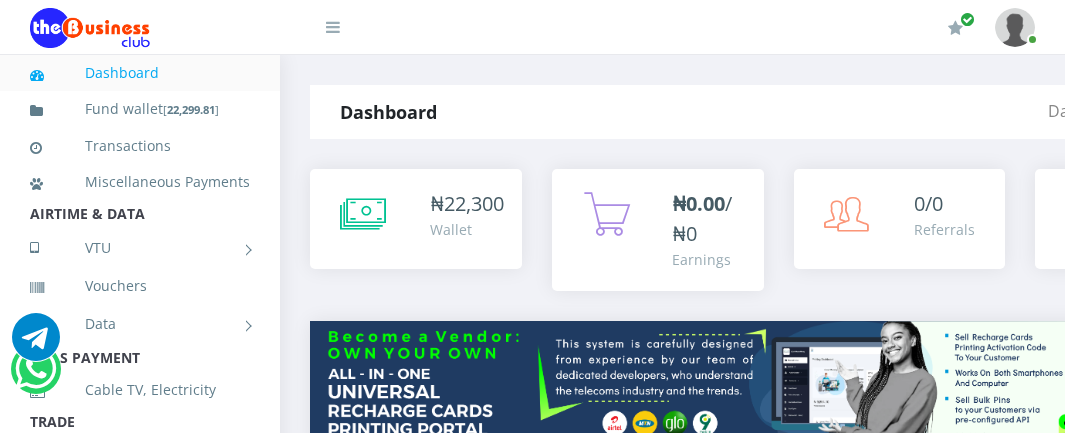 scroll, scrollTop: 632, scrollLeft: 0, axis: vertical 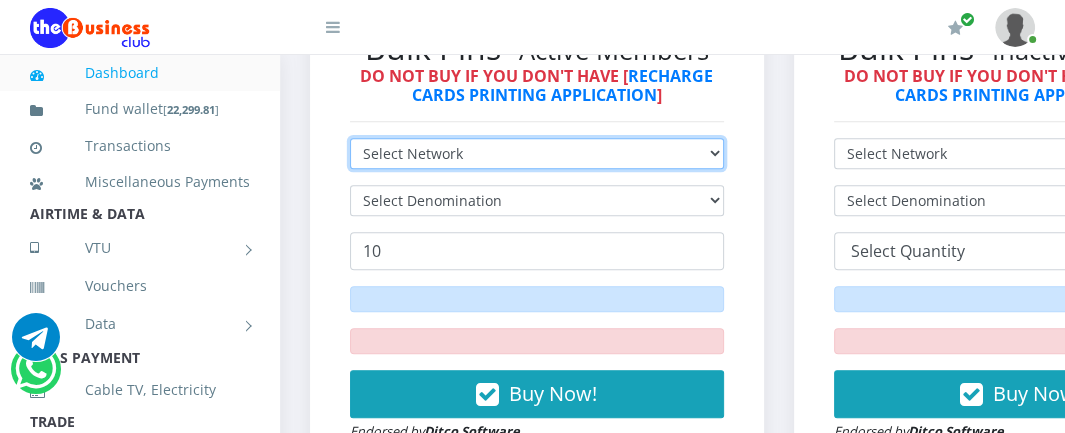 drag, startPoint x: 0, startPoint y: 0, endPoint x: 553, endPoint y: 164, distance: 576.80585 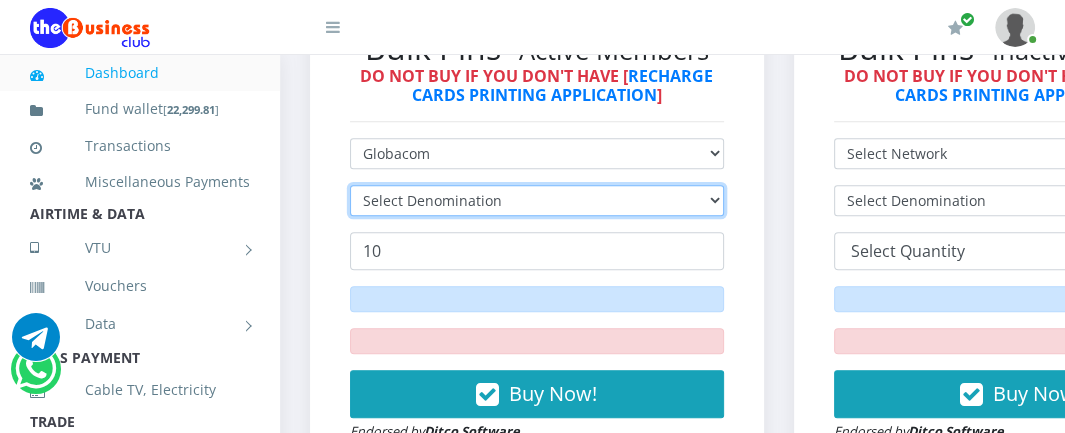 click on "Select Denomination" at bounding box center (537, 200) 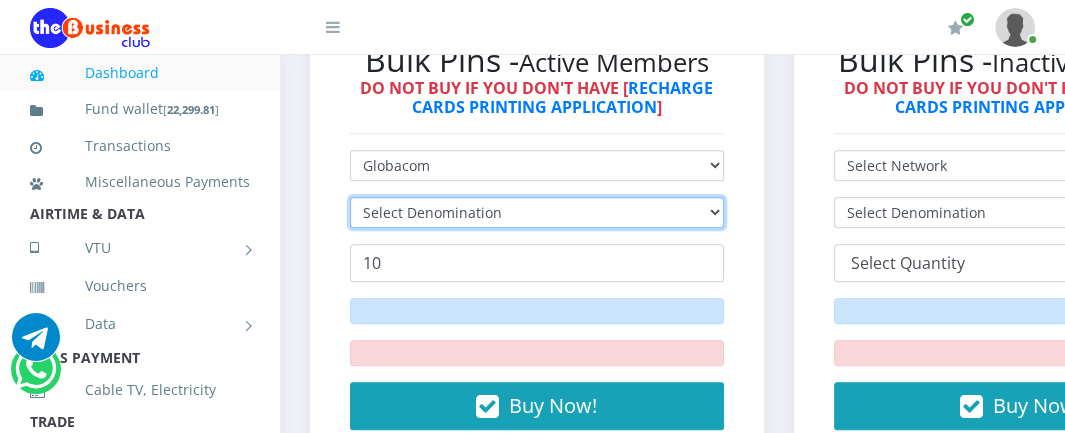 scroll, scrollTop: 632, scrollLeft: 0, axis: vertical 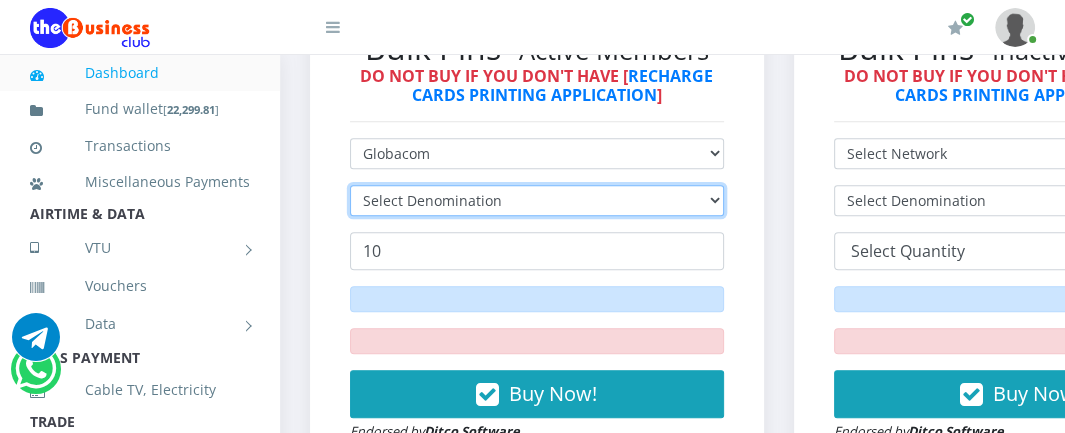 click on "Select Denomination" at bounding box center (537, 200) 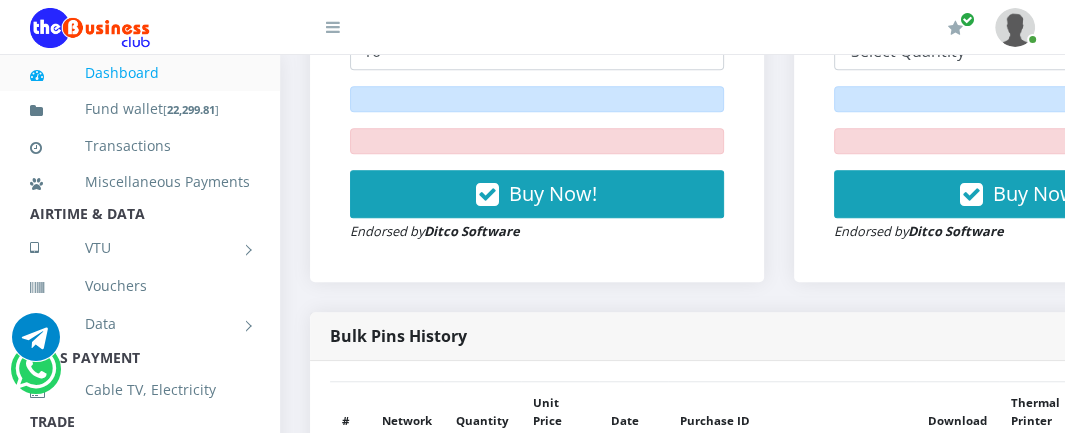 scroll, scrollTop: 732, scrollLeft: 0, axis: vertical 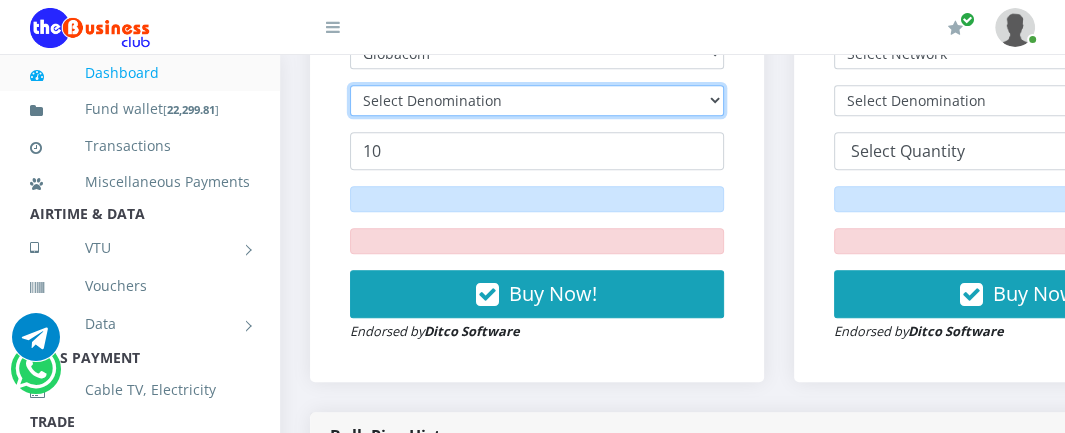 click on "Select Denomination" at bounding box center [537, 100] 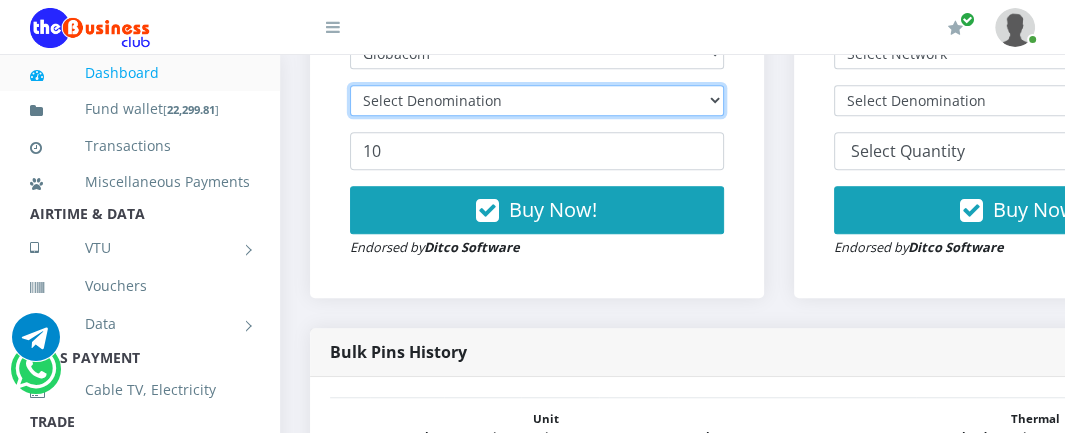 click on "Select Denomination" at bounding box center (537, 100) 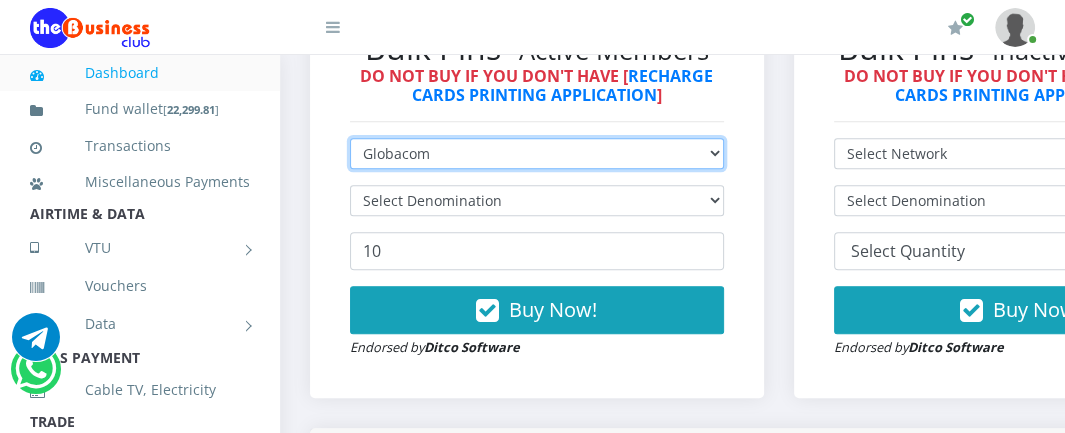 click on "Select Network
MTN
Globacom
9Mobile
Airtel" at bounding box center (537, 153) 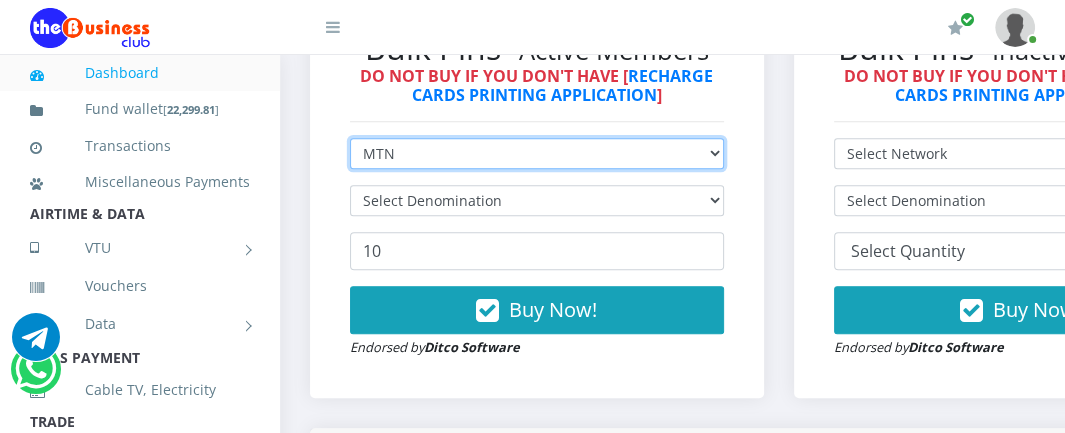 click on "Select Network
MTN
Globacom
9Mobile
Airtel" at bounding box center (537, 153) 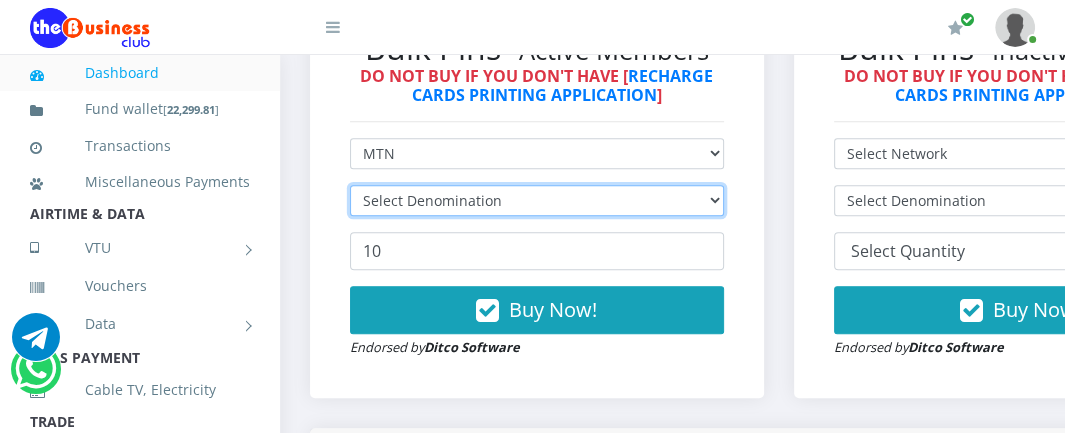 click on "Select Denomination" at bounding box center [537, 200] 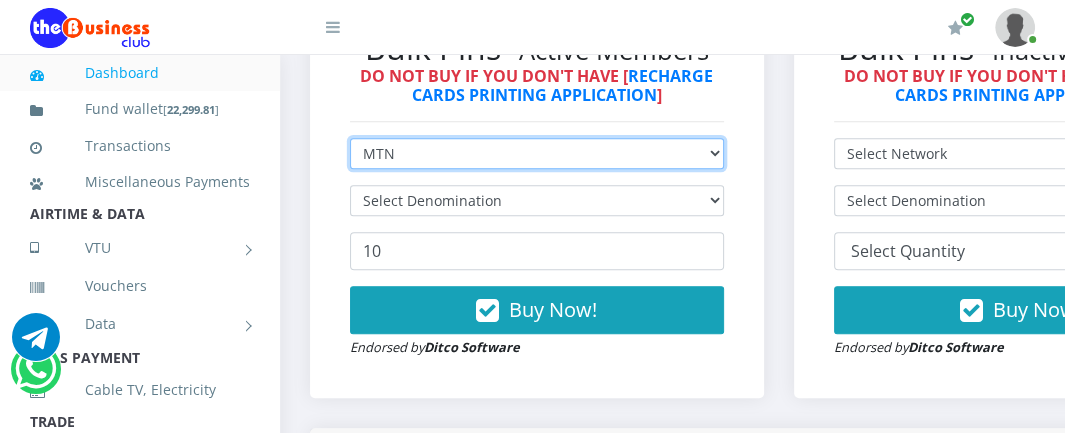 click on "Select Network
MTN
Globacom
9Mobile
Airtel" at bounding box center [537, 153] 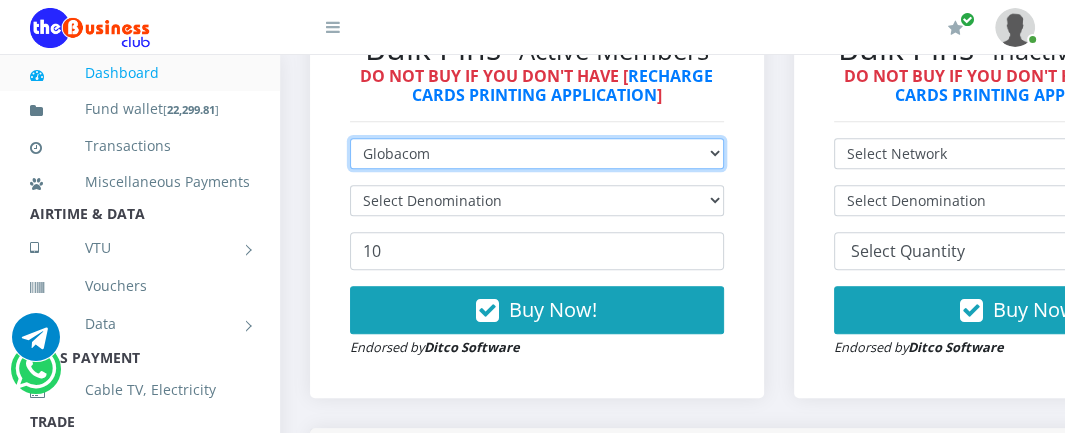 click on "Select Network
MTN
Globacom
9Mobile
Airtel" at bounding box center [537, 153] 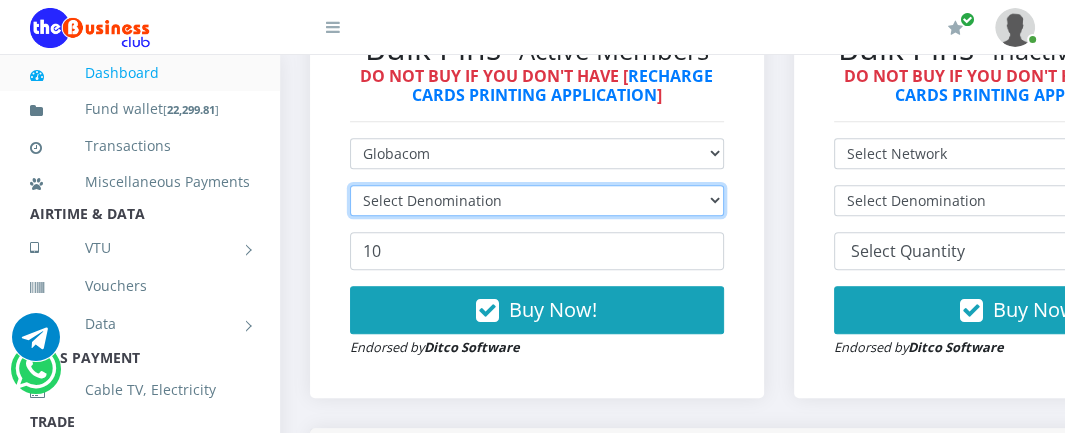 click on "Select Denomination" at bounding box center [537, 200] 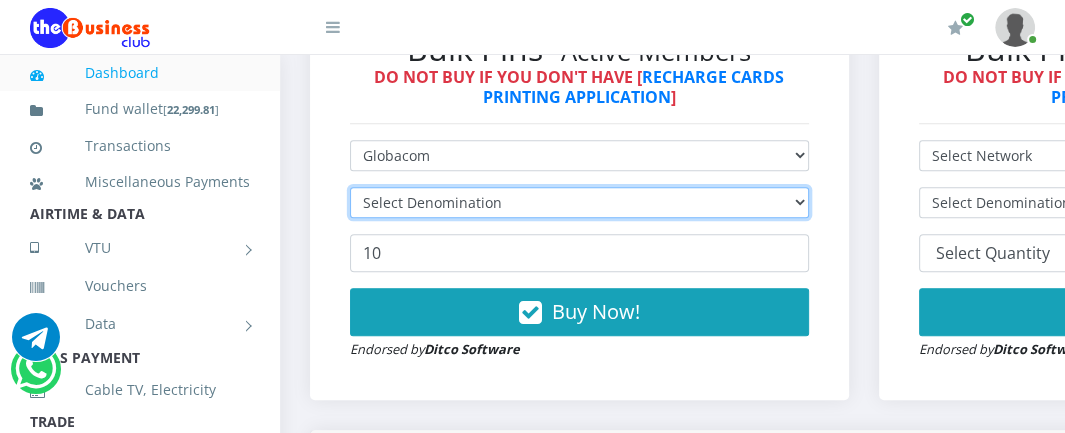 click on "Select Denomination" at bounding box center [579, 202] 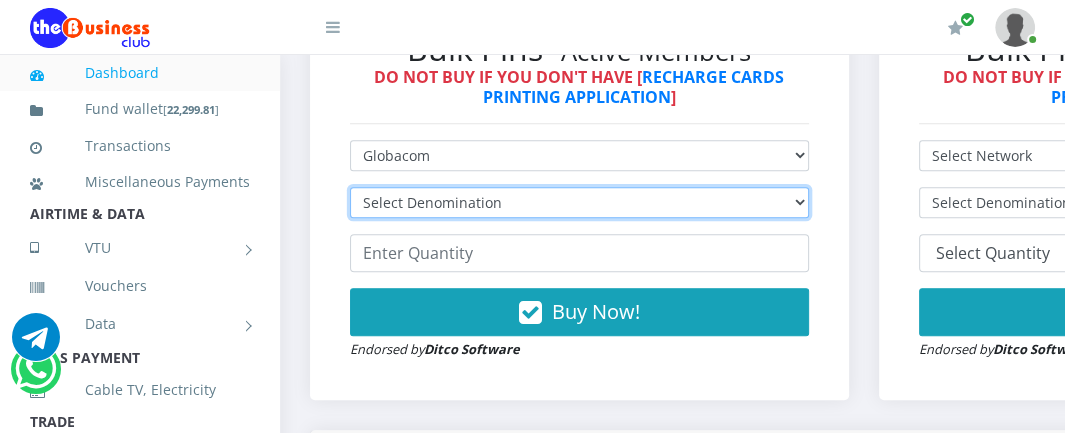 select on "482.75-500" 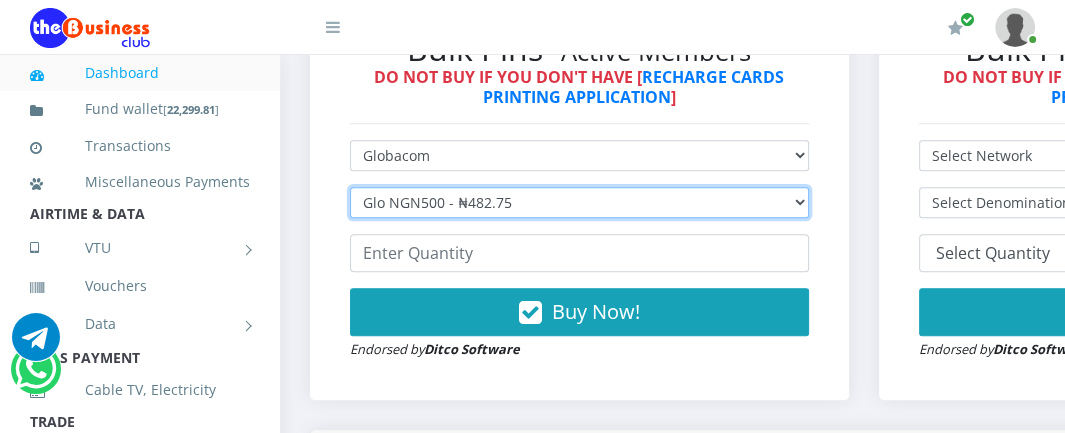 click on "Select Denomination Glo NGN100 - ₦96.55 Glo NGN200 - ₦193.10 Glo NGN500 - ₦482.75 Glo NGN1000 - ₦965.50" at bounding box center [579, 202] 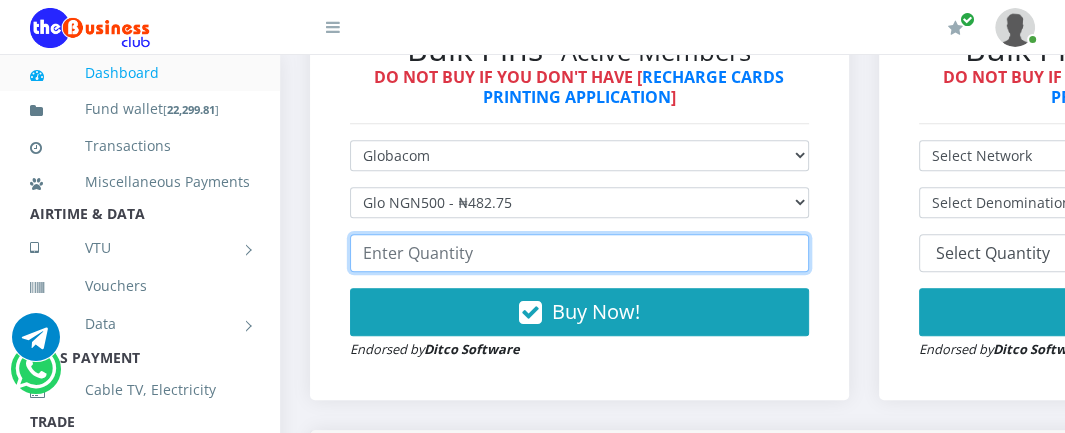 click at bounding box center (579, 253) 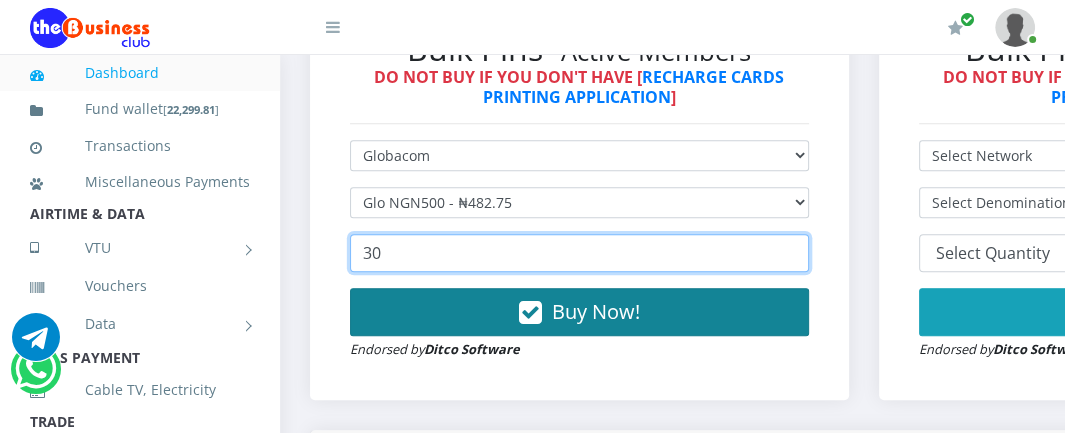 type on "30" 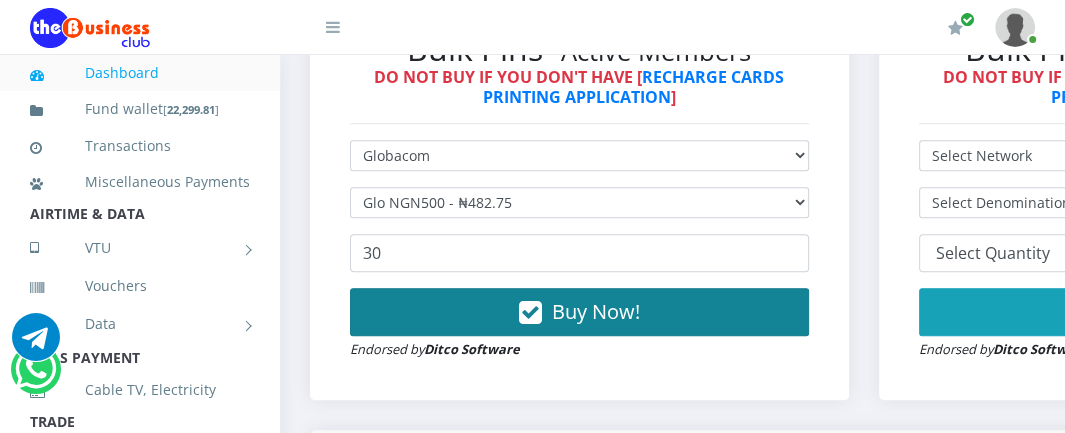 click on "Buy Now!" at bounding box center [596, 311] 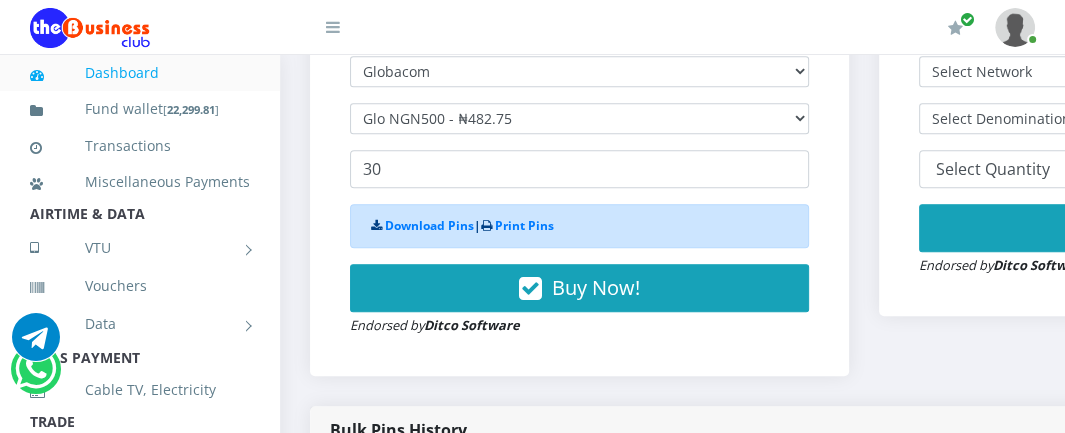 scroll, scrollTop: 732, scrollLeft: 0, axis: vertical 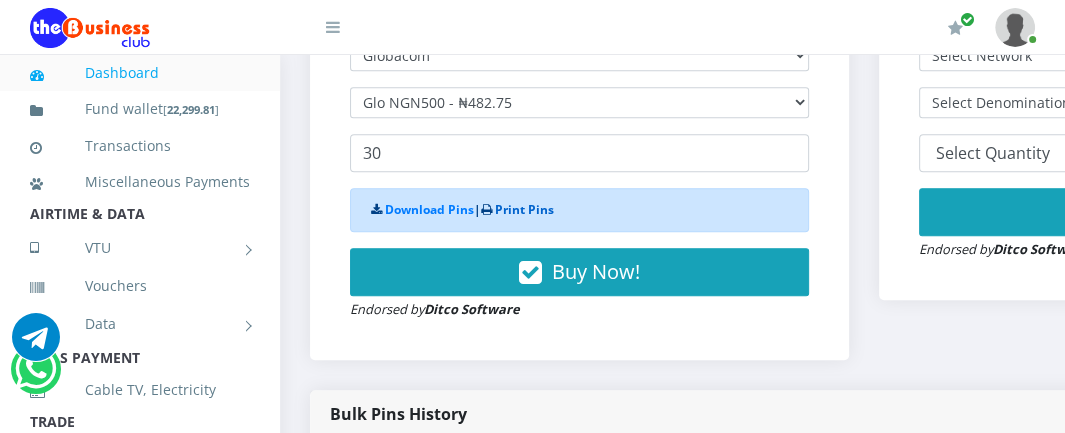 click on "Print Pins" at bounding box center (524, 209) 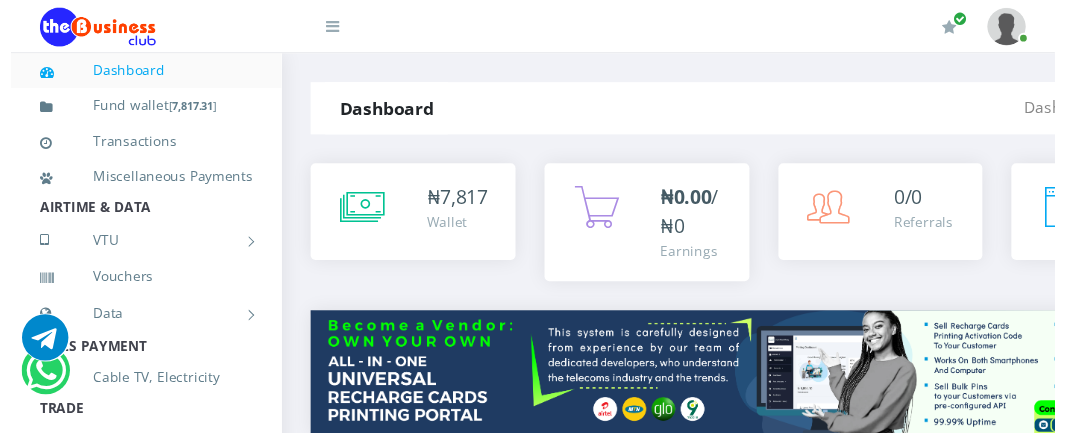 scroll, scrollTop: 732, scrollLeft: 0, axis: vertical 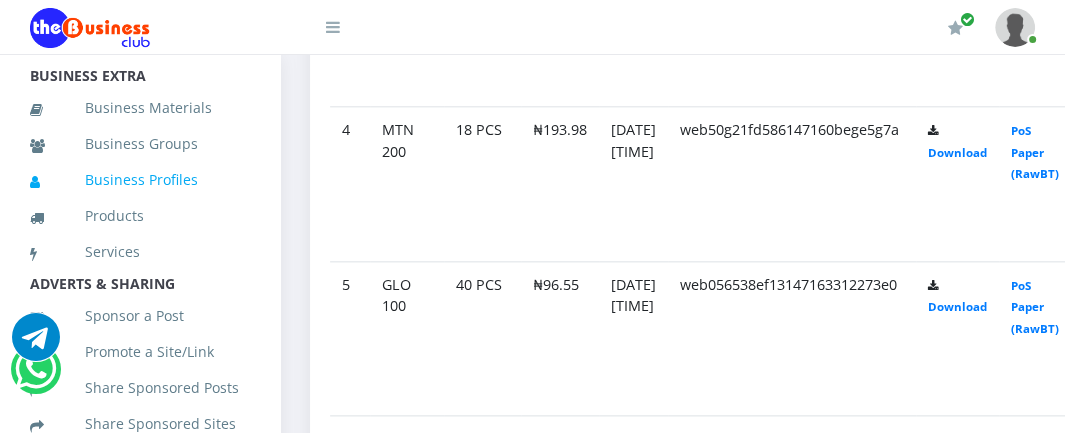 click at bounding box center [57, 182] 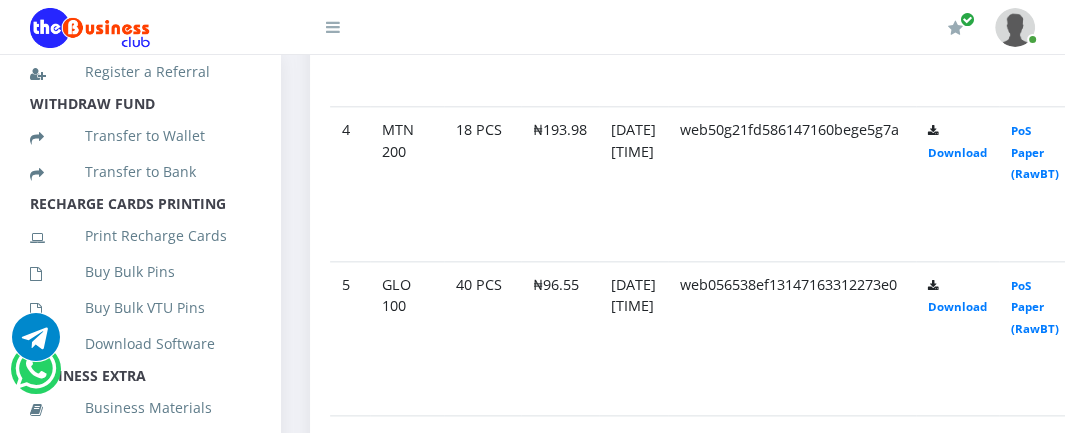 scroll, scrollTop: 318, scrollLeft: 0, axis: vertical 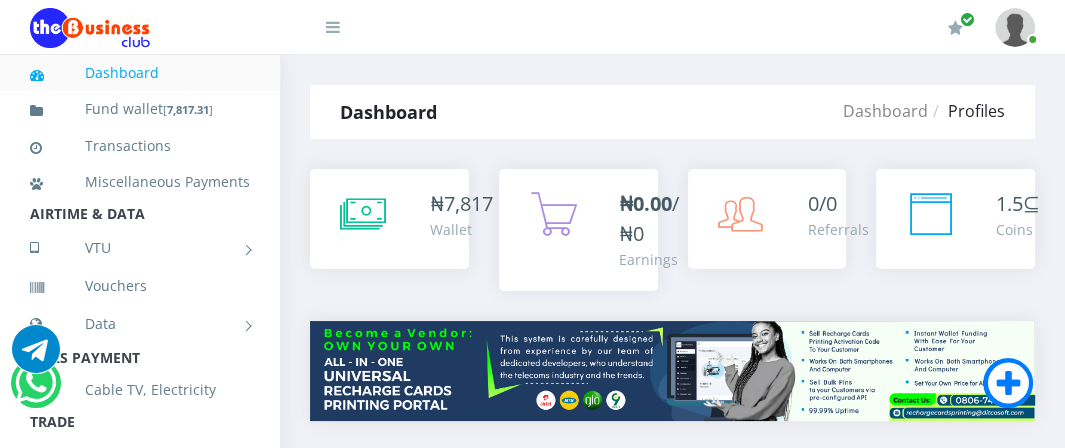 click at bounding box center [1015, 27] 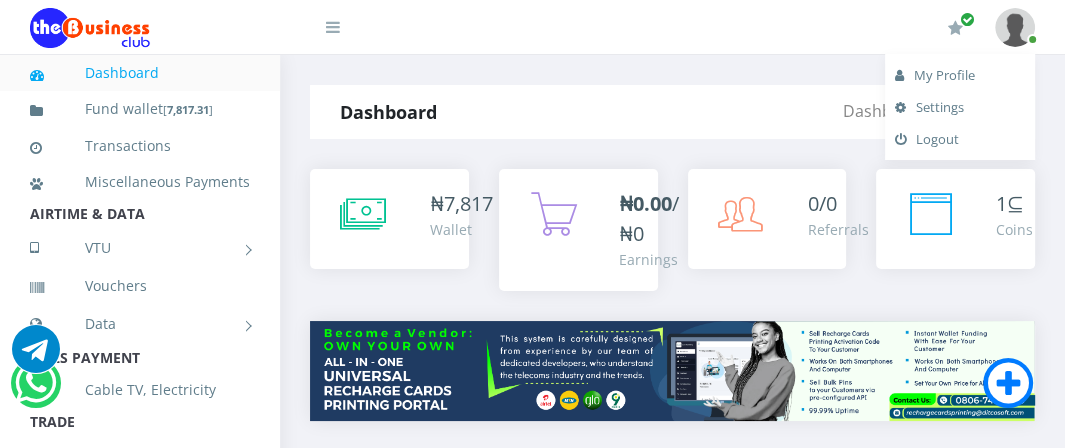 click on "My Profile" at bounding box center [960, 75] 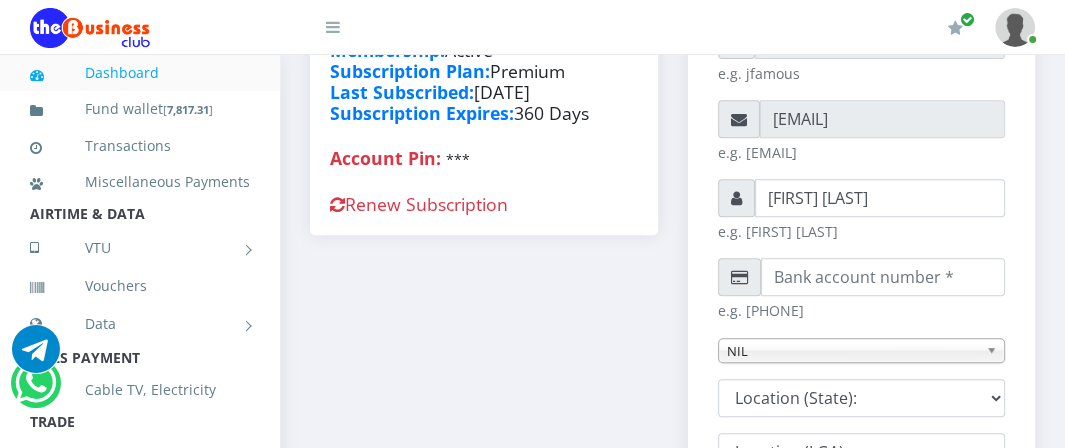 scroll, scrollTop: 599, scrollLeft: 0, axis: vertical 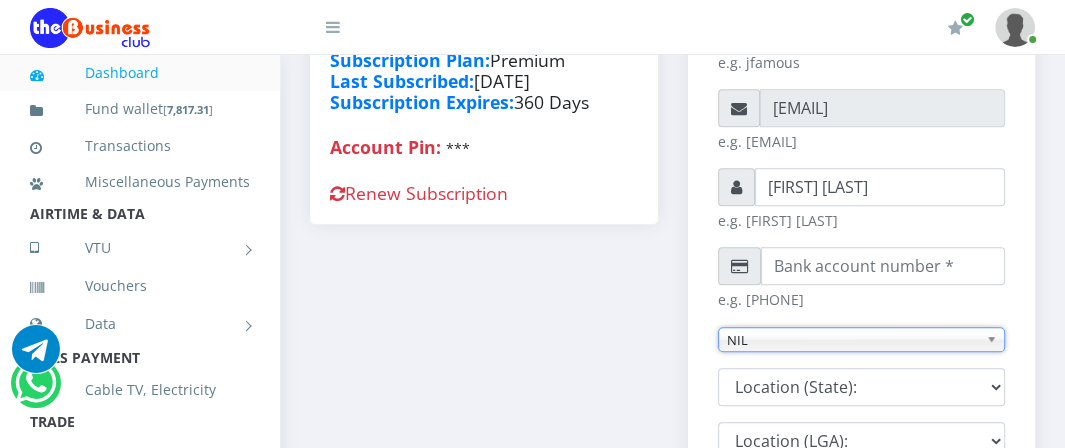 click on "NIL" at bounding box center [853, 340] 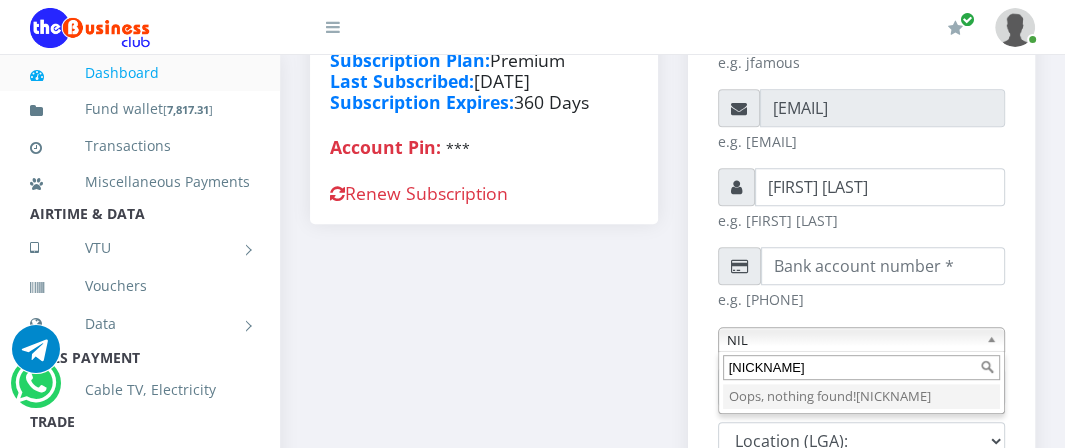 click at bounding box center [995, 339] 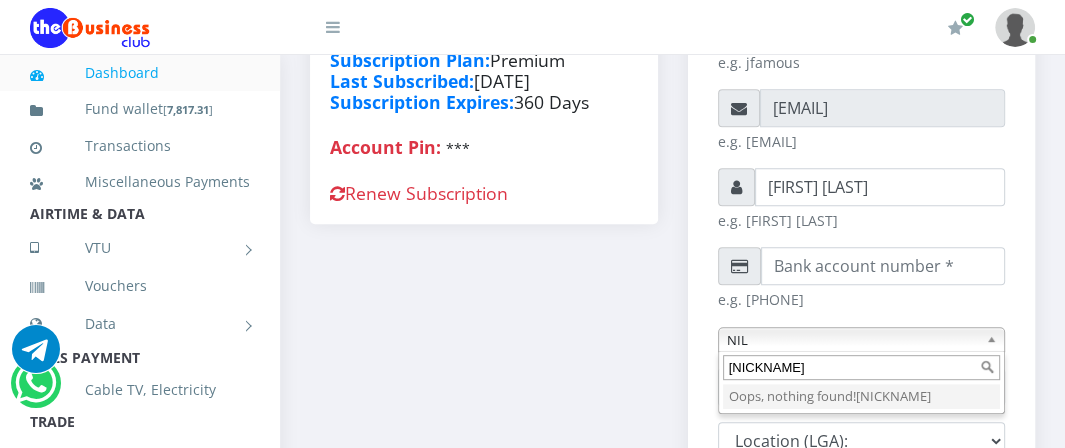 type on "[LAST]" 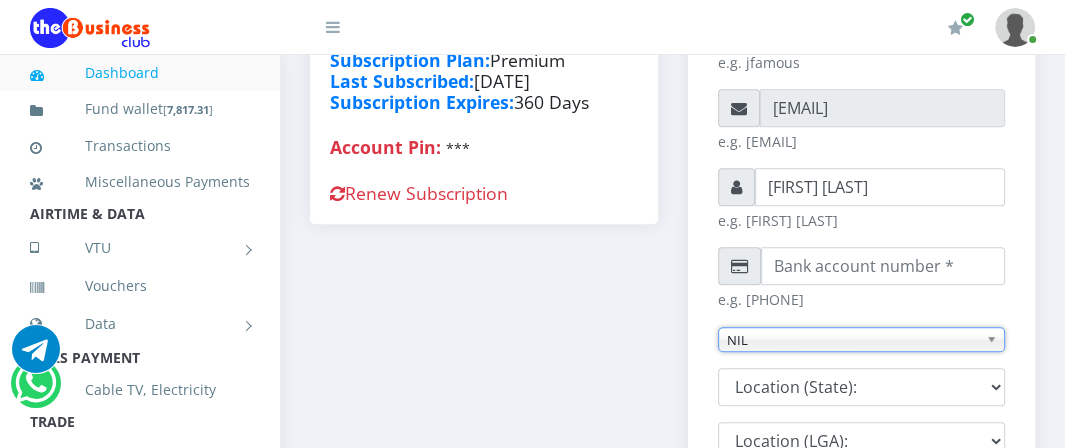 click on "NIL" at bounding box center (853, 340) 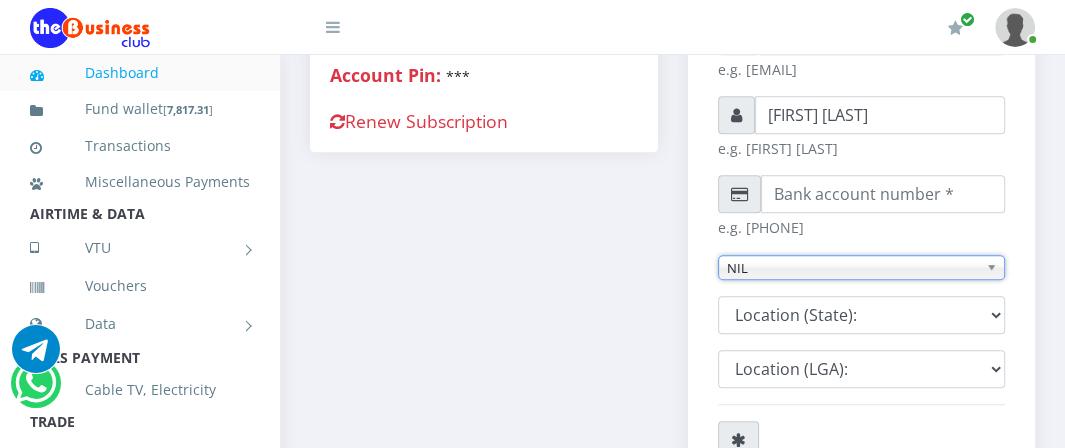 scroll, scrollTop: 699, scrollLeft: 0, axis: vertical 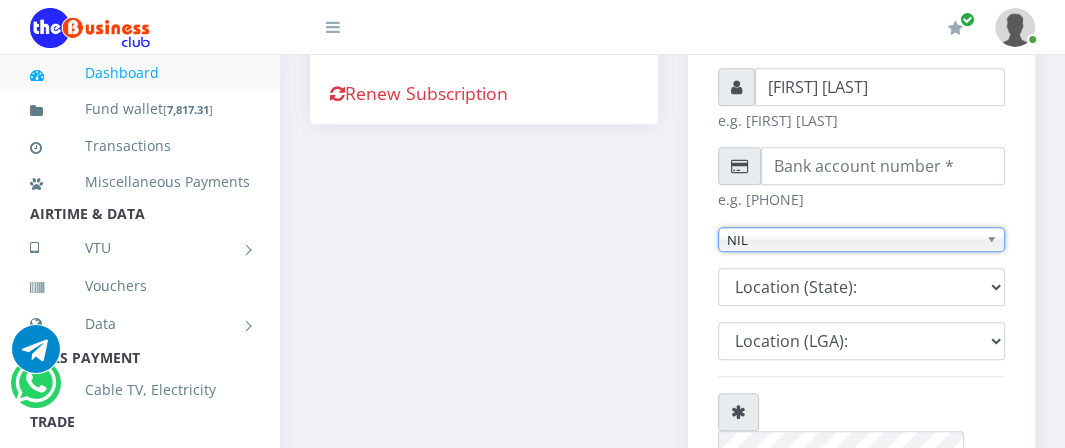 click on "NIL" at bounding box center (853, 240) 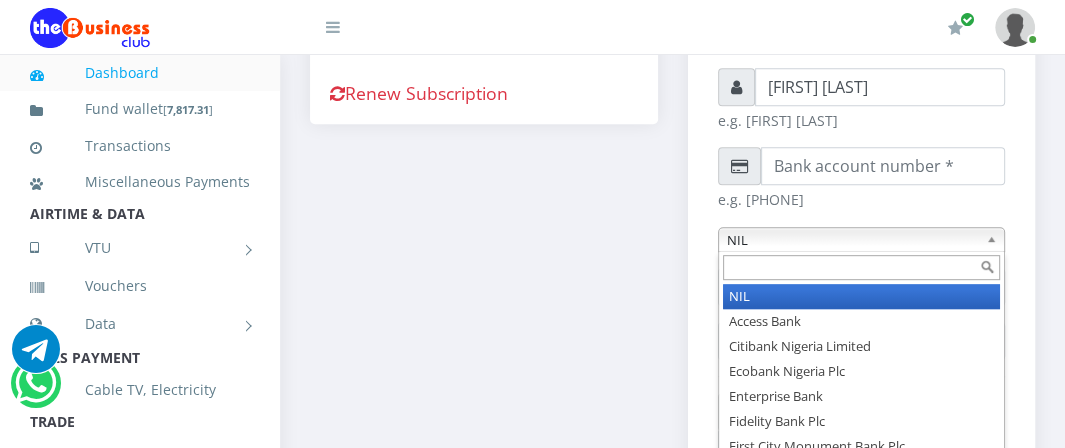 type 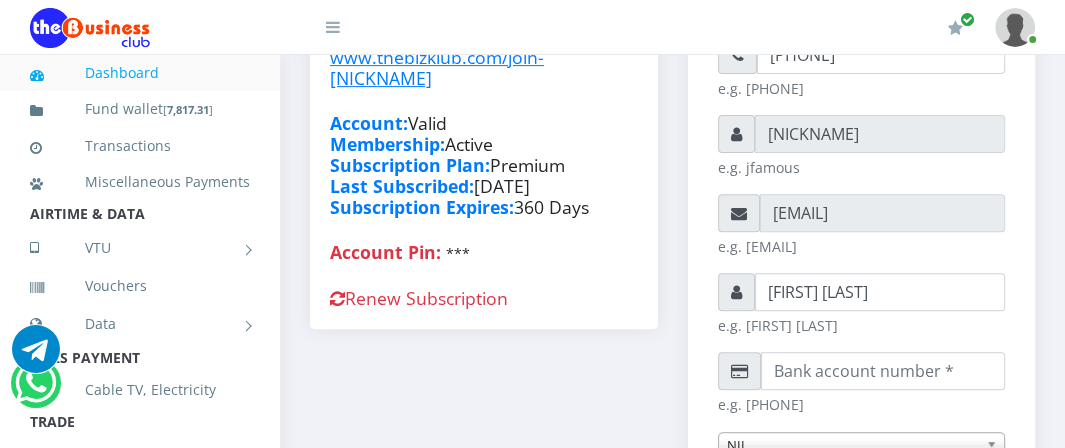 scroll, scrollTop: 499, scrollLeft: 0, axis: vertical 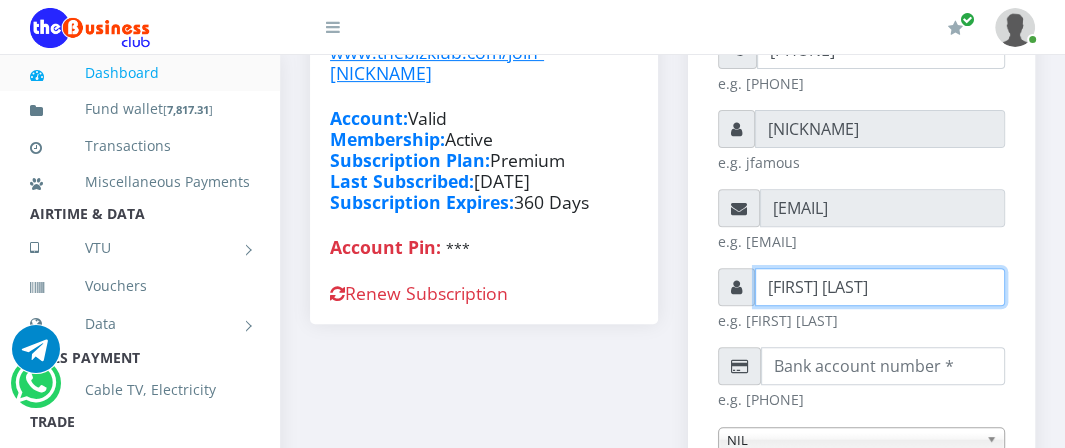 click on "[FIRST] [LAST]" at bounding box center [880, 287] 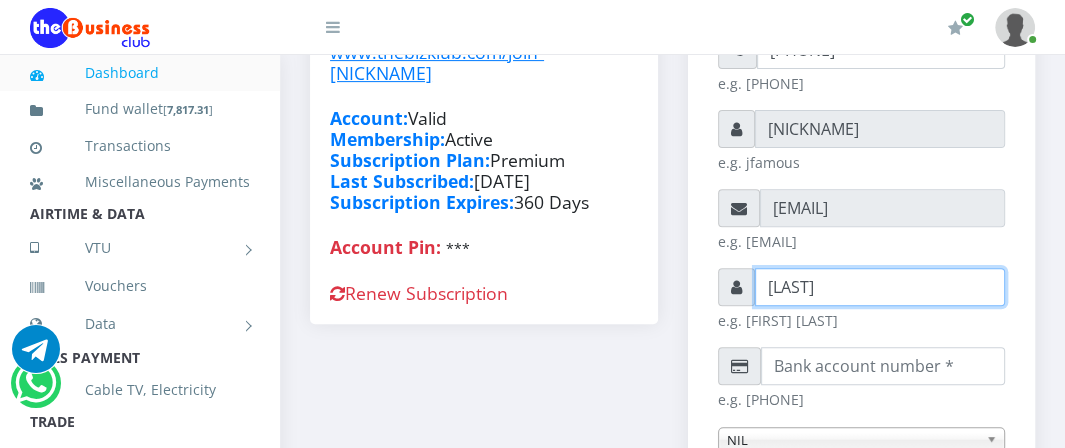 type on "O" 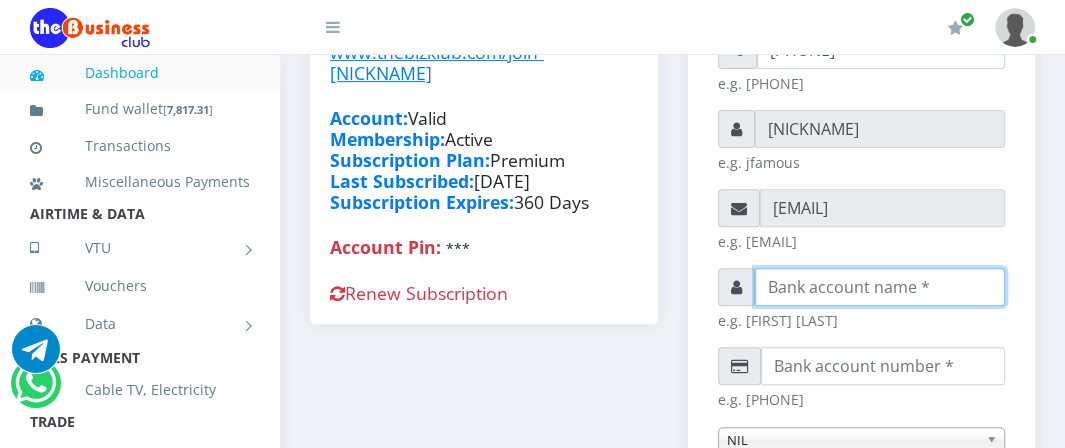 type on "[FIRST] [LAST]" 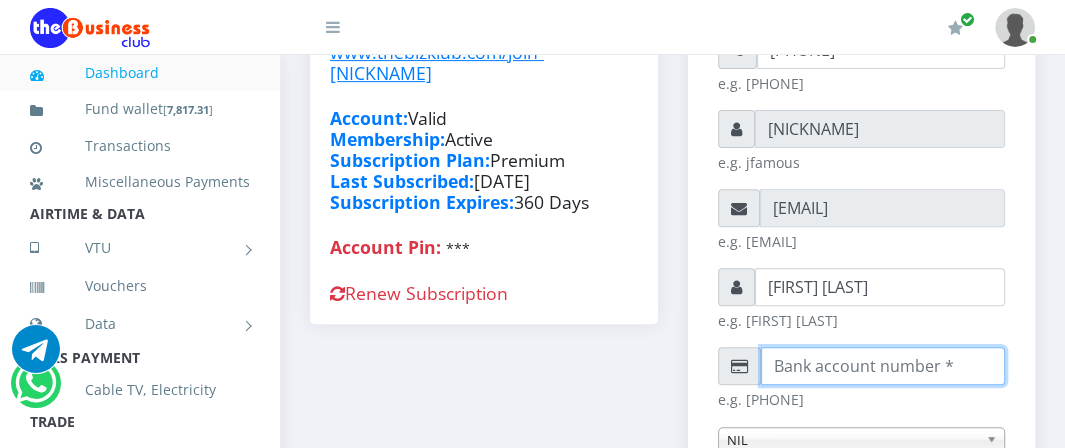 click on "[PHONE]" at bounding box center (883, 366) 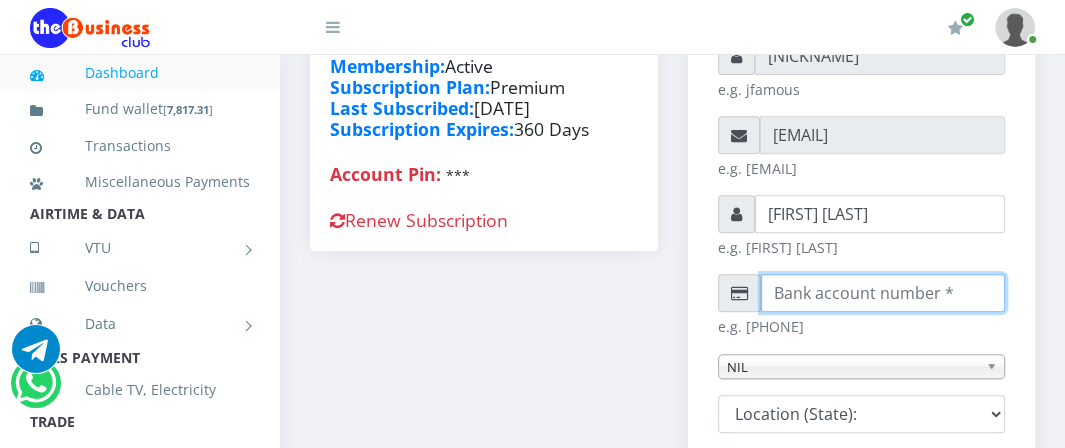 scroll, scrollTop: 599, scrollLeft: 0, axis: vertical 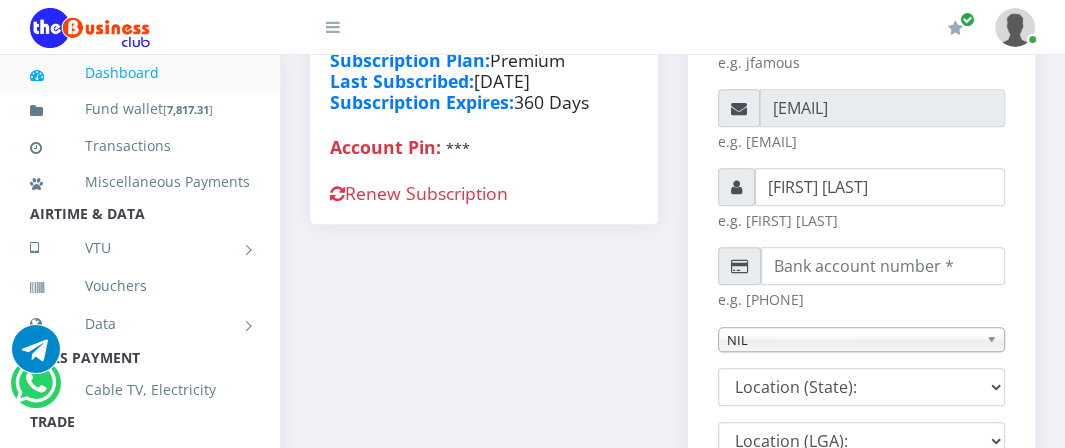 click on "NIL" at bounding box center [853, 340] 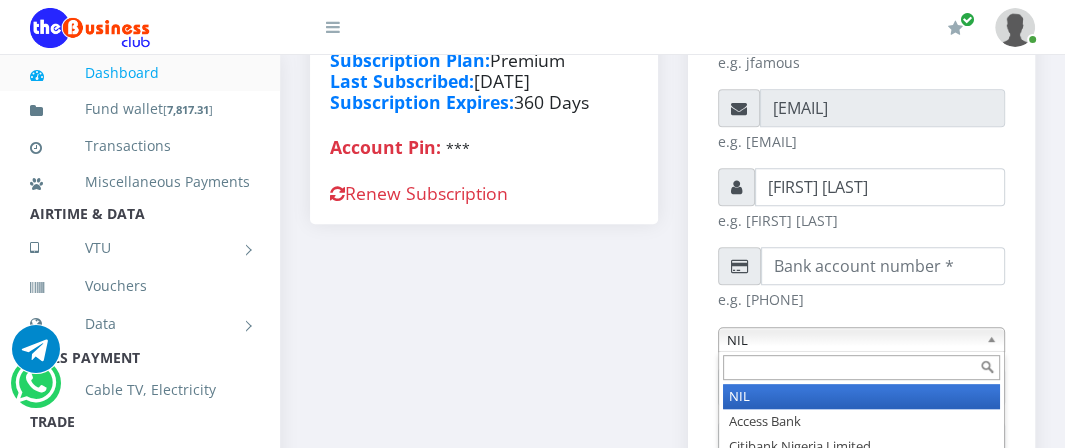 click on "NIL" at bounding box center (853, 340) 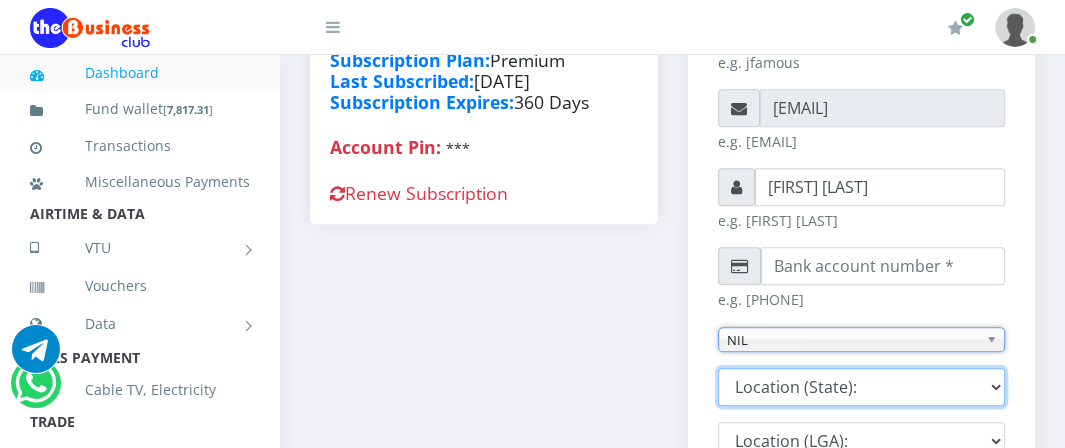 click on "Location (State):
[CITY] [CITY] [CITY] [CITY] [CITY] [CITY] [CITY] [CITY] [CITY] [CITY] [CITY] [CITY] [CITY] [CITY] [CITY] [CITY] [CITY] [CITY] [CITY] [CITY] [CITY] [CITY] [CITY] [CITY] [CITY] [CITY] [CITY] [CITY] [CITY] [CITY] [CITY] [CITY] [CITY]" at bounding box center [862, 387] 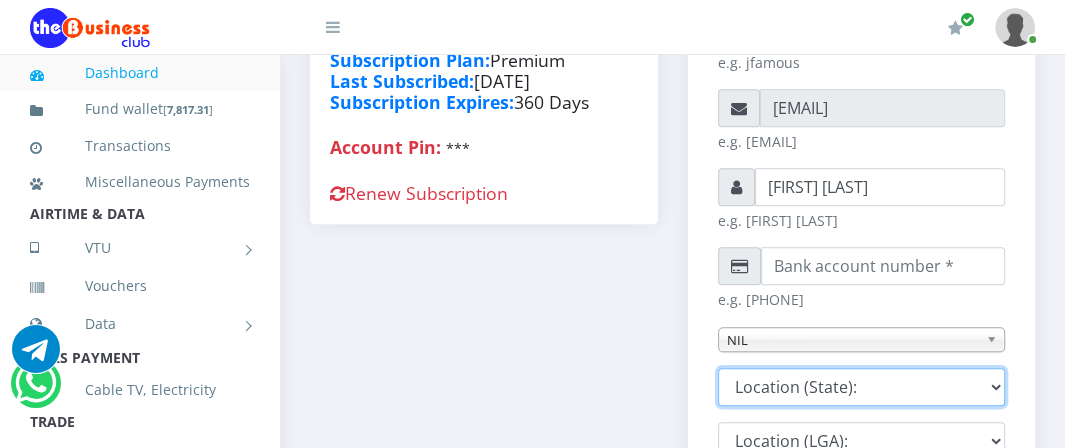 click on "Location (State):
[CITY] [CITY] [CITY] [CITY] [CITY] [CITY] [CITY] [CITY] [CITY] [CITY] [CITY] [CITY] [CITY] [CITY] [CITY] [CITY] [CITY] [CITY] [CITY] [CITY] [CITY] [CITY] [CITY] [CITY] [CITY] [CITY] [CITY] [CITY] [CITY] [CITY] [CITY] [CITY] [CITY]" at bounding box center [862, 387] 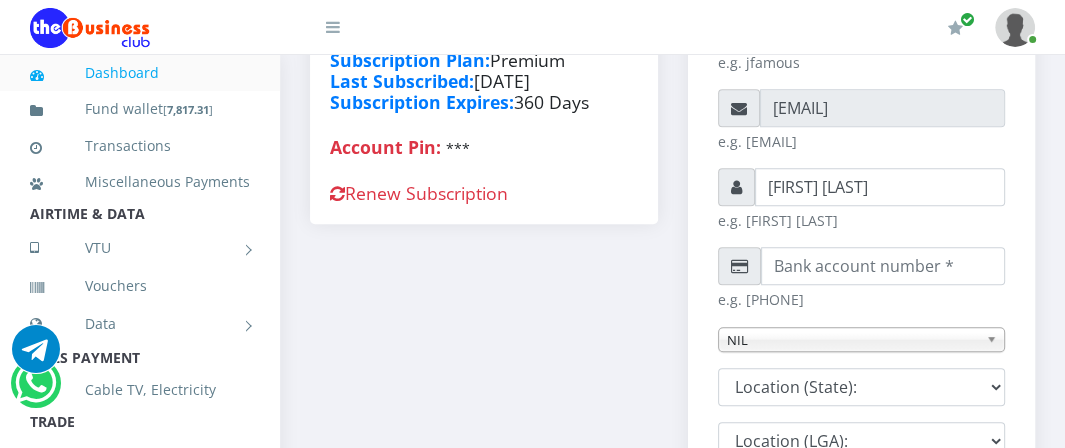 click on "My Profile
[PHONE]
e.g. [PHONE]
[NICKNAME]
e.g. jfamous
[EMAIL]
e.g. johnfamous@example.com
[FIRST] [LAST]
NIL" at bounding box center (862, 430) 